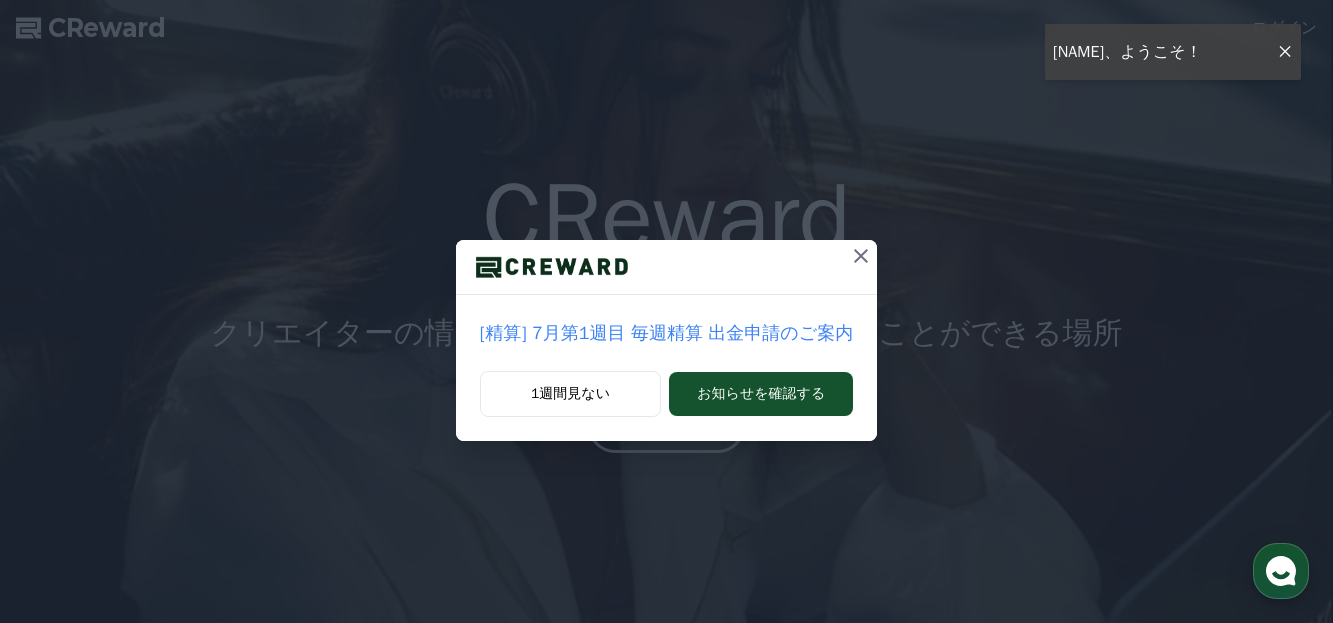 scroll, scrollTop: 0, scrollLeft: 0, axis: both 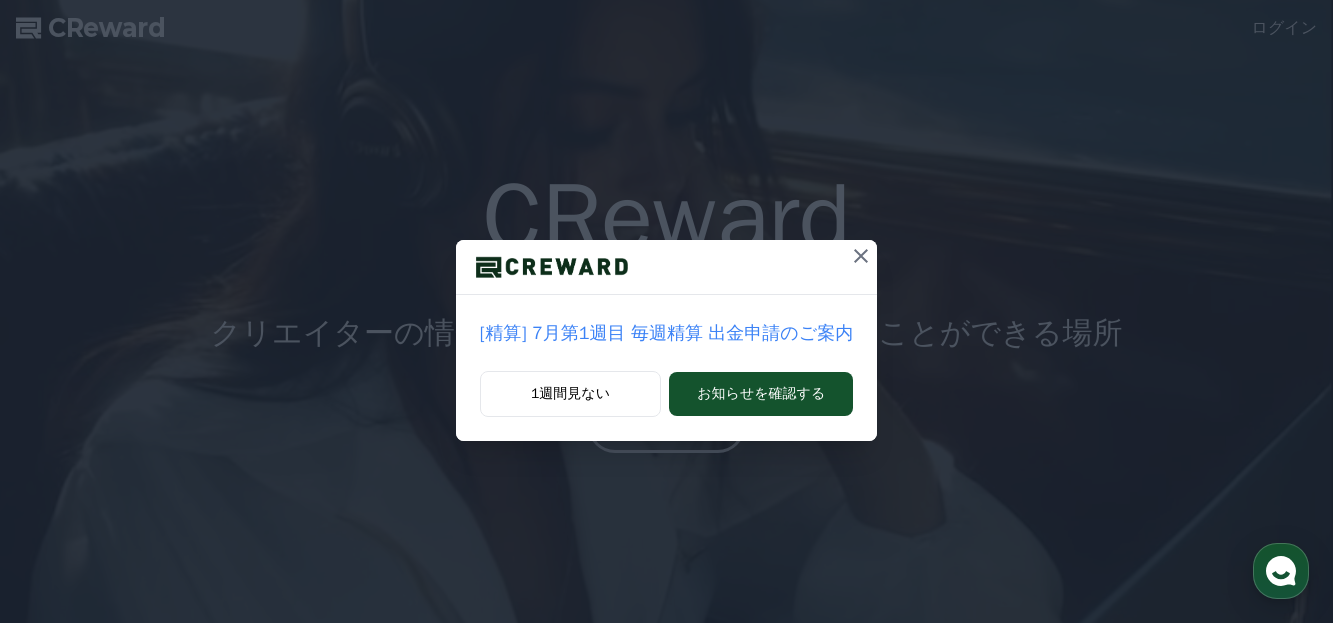click 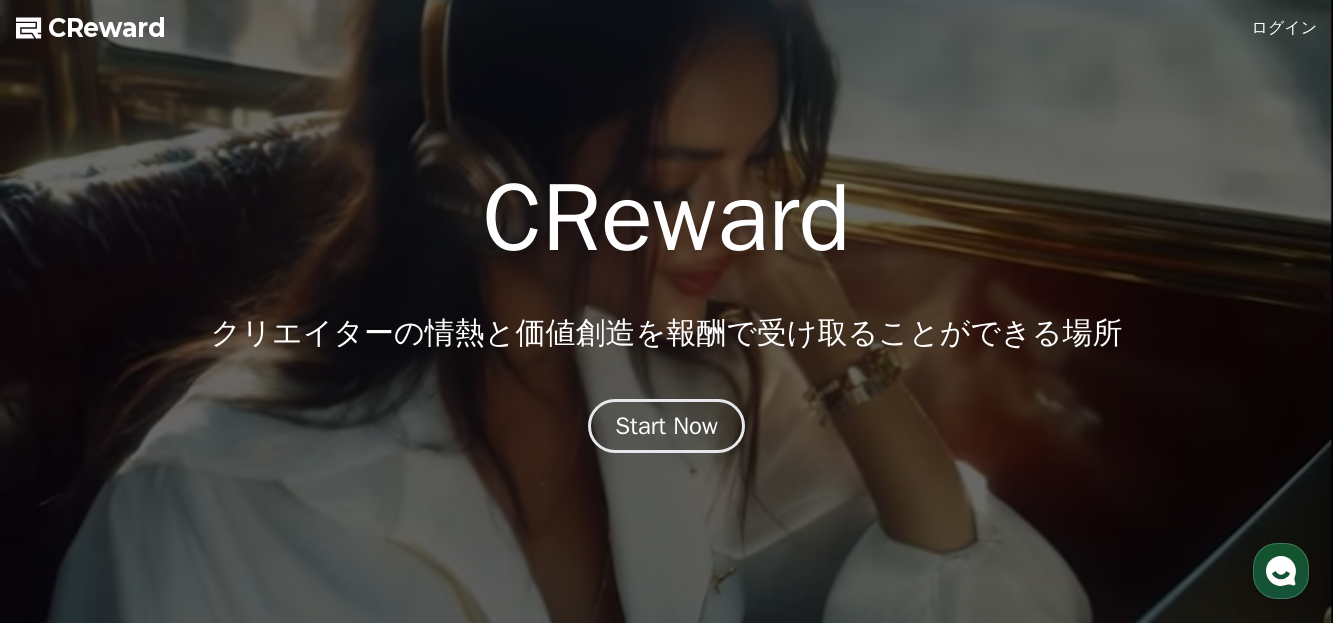 click on "ログイン" at bounding box center [1285, 28] 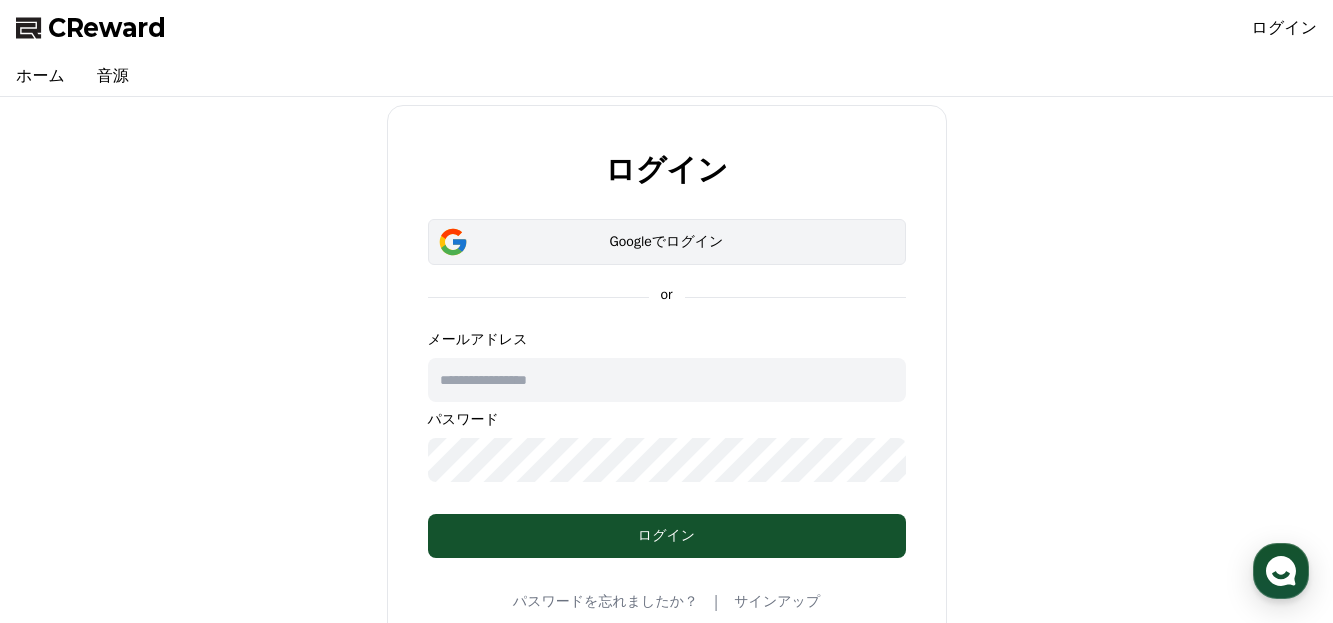 click on "Googleでログイン" at bounding box center [667, 242] 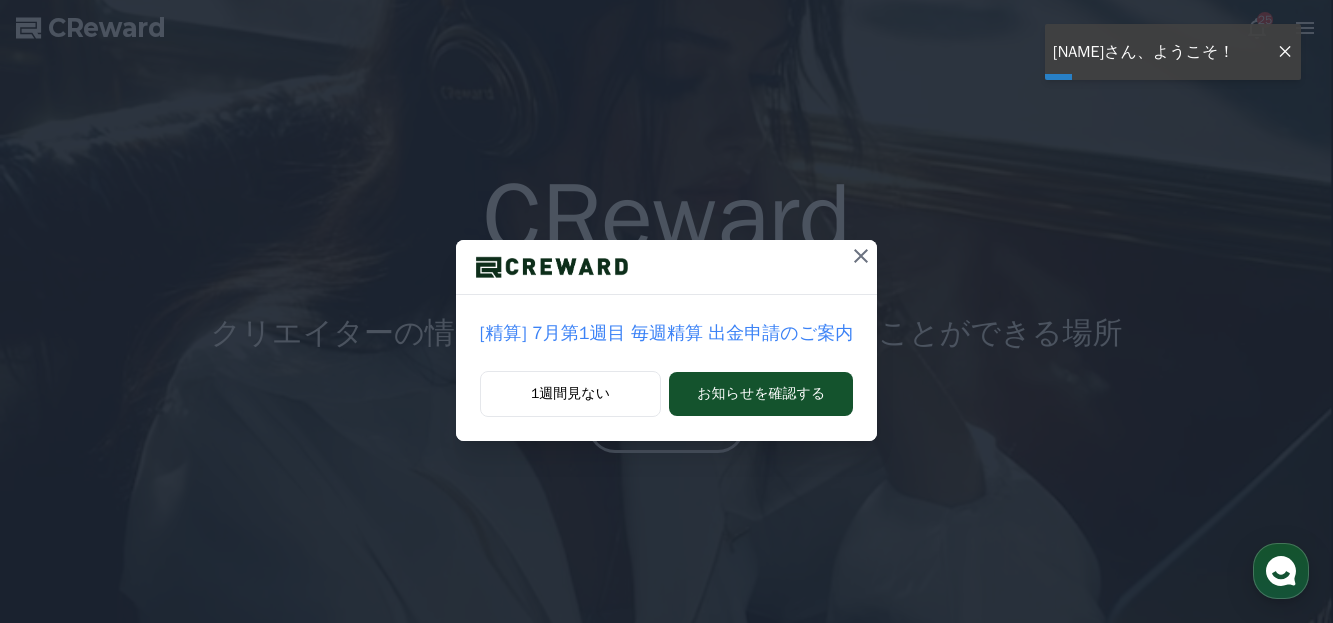 scroll, scrollTop: 0, scrollLeft: 0, axis: both 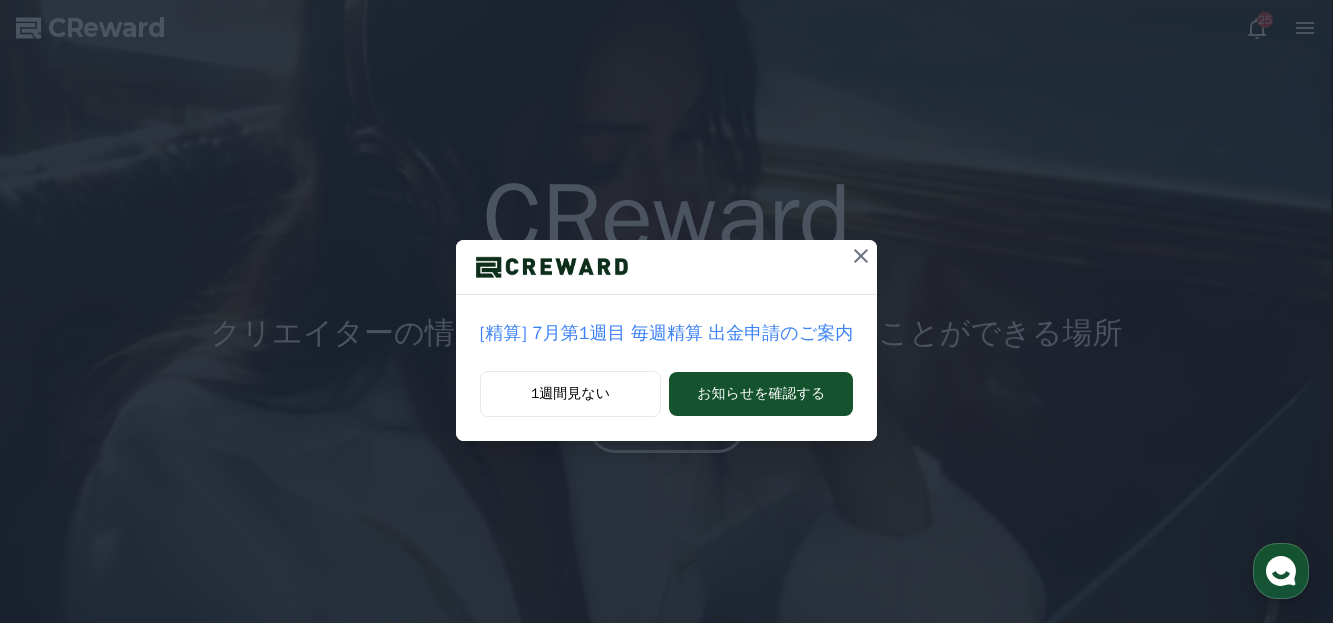 click 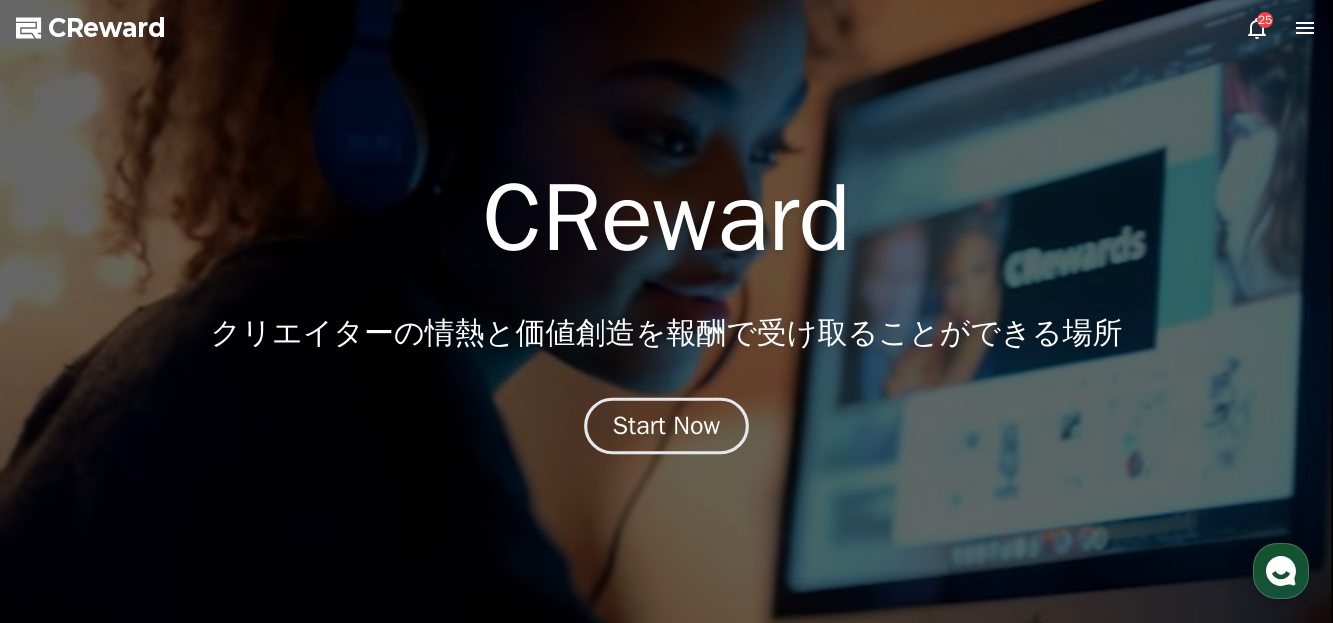click on "Start Now" at bounding box center (667, 426) 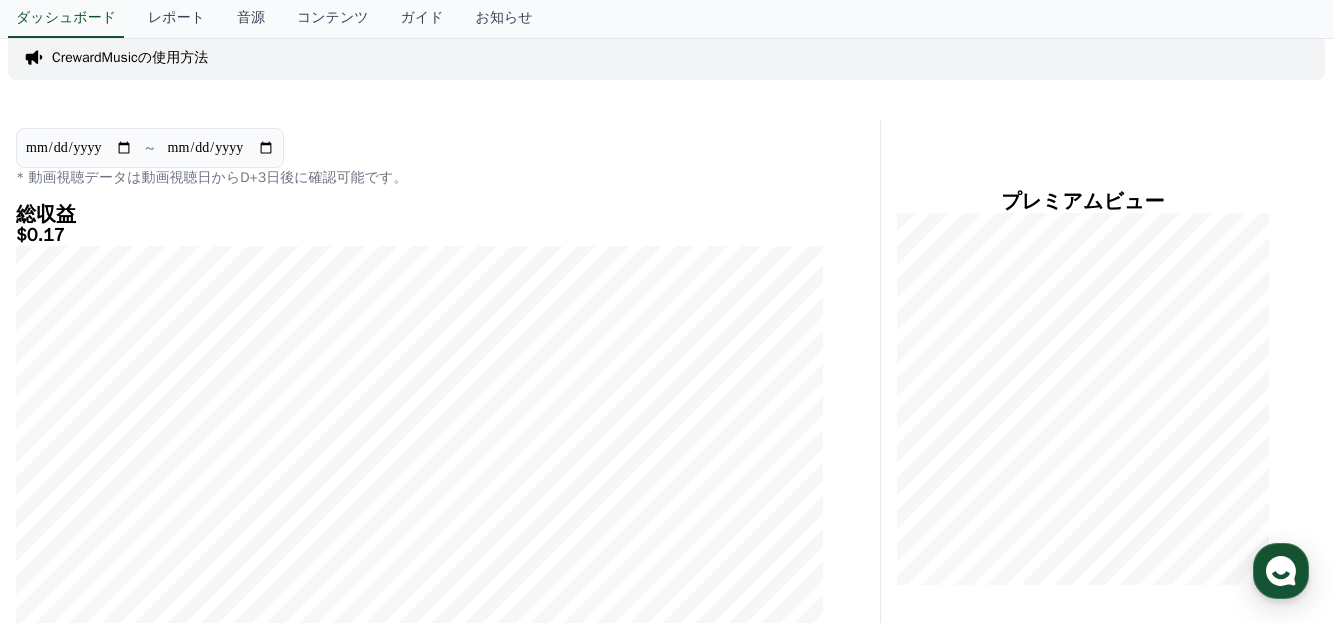 scroll, scrollTop: 300, scrollLeft: 0, axis: vertical 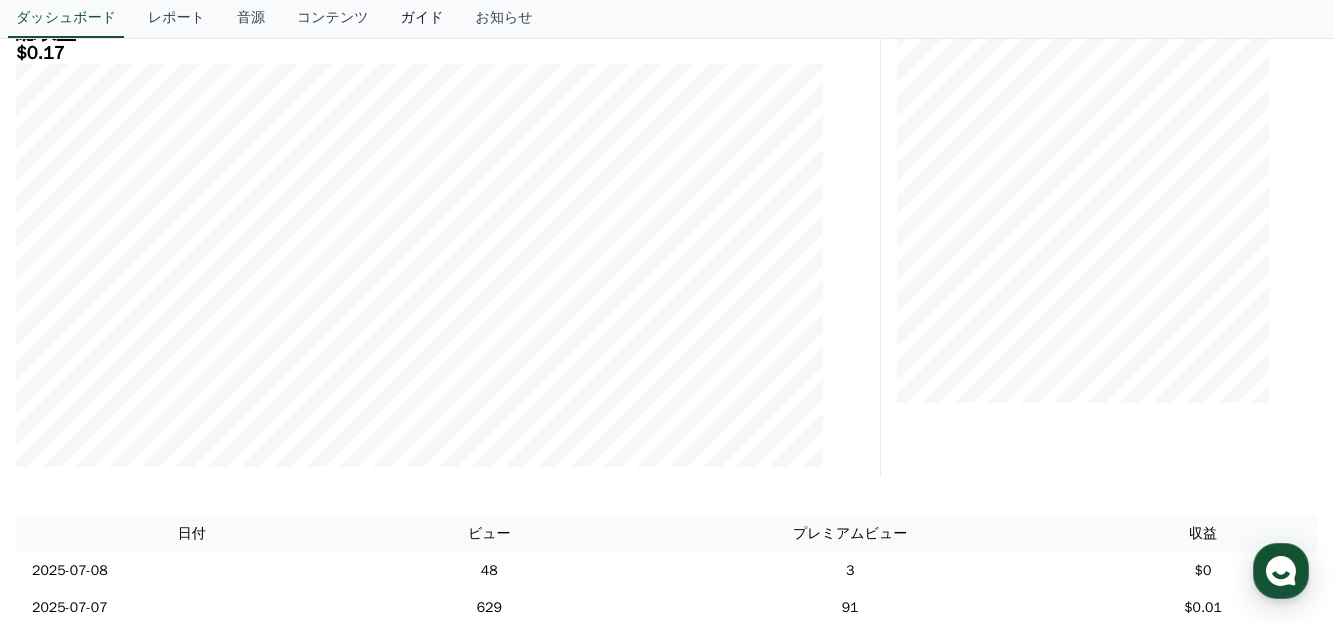 click on "ガイド" at bounding box center (422, 19) 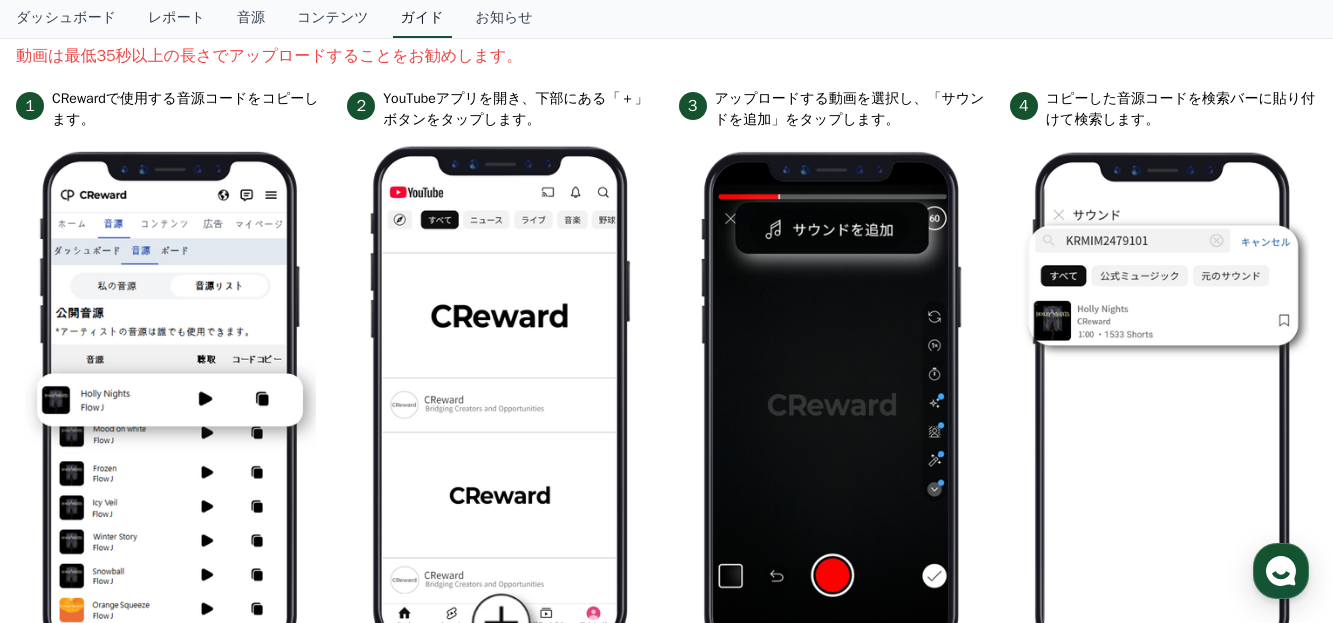 scroll, scrollTop: 0, scrollLeft: 0, axis: both 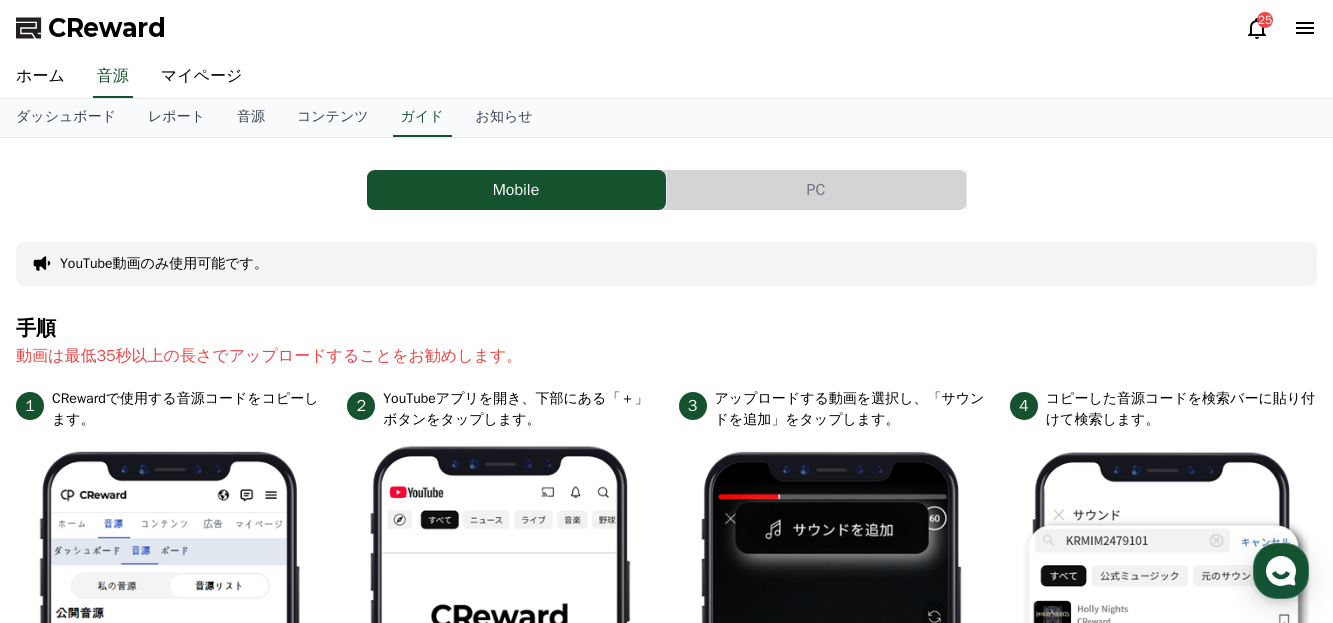 click on "PC" at bounding box center (816, 190) 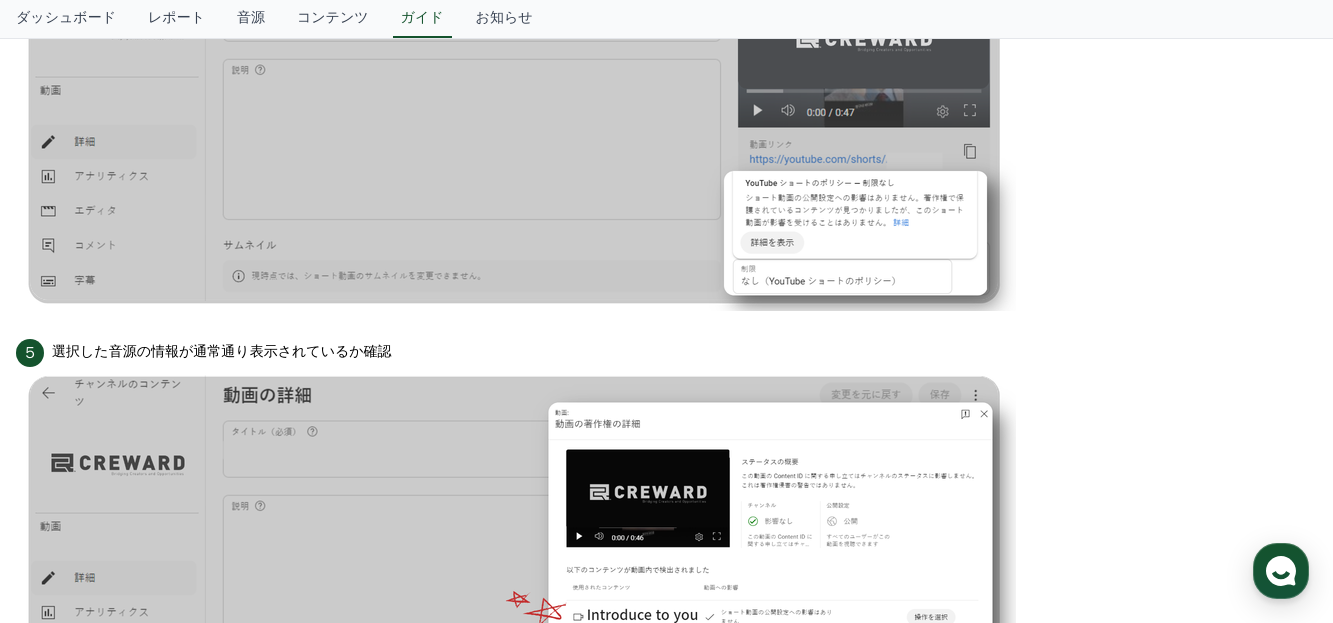 scroll, scrollTop: 1735, scrollLeft: 0, axis: vertical 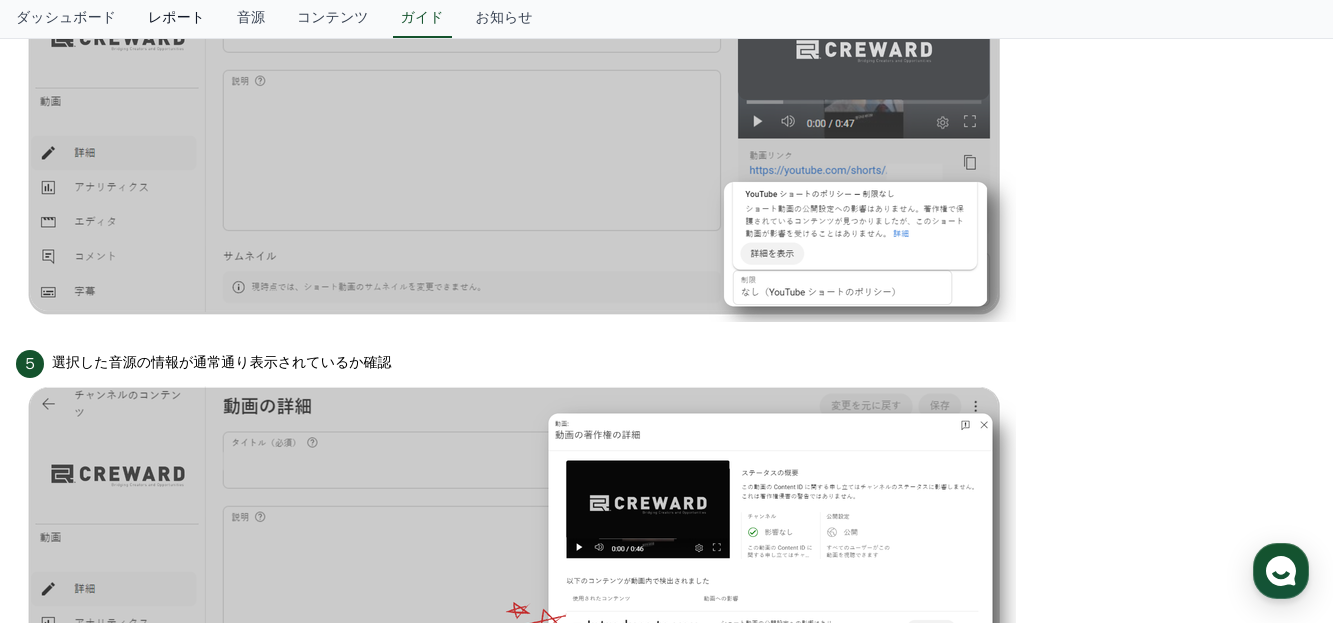 click on "レポート" at bounding box center (176, 19) 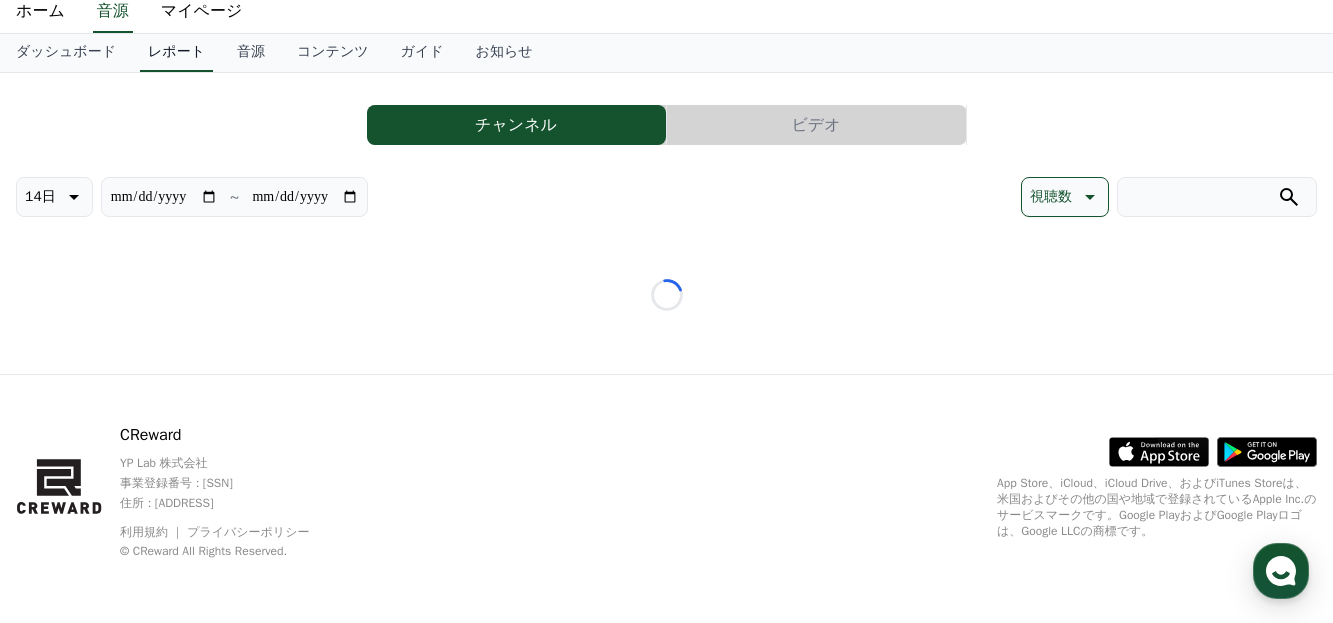scroll, scrollTop: 0, scrollLeft: 0, axis: both 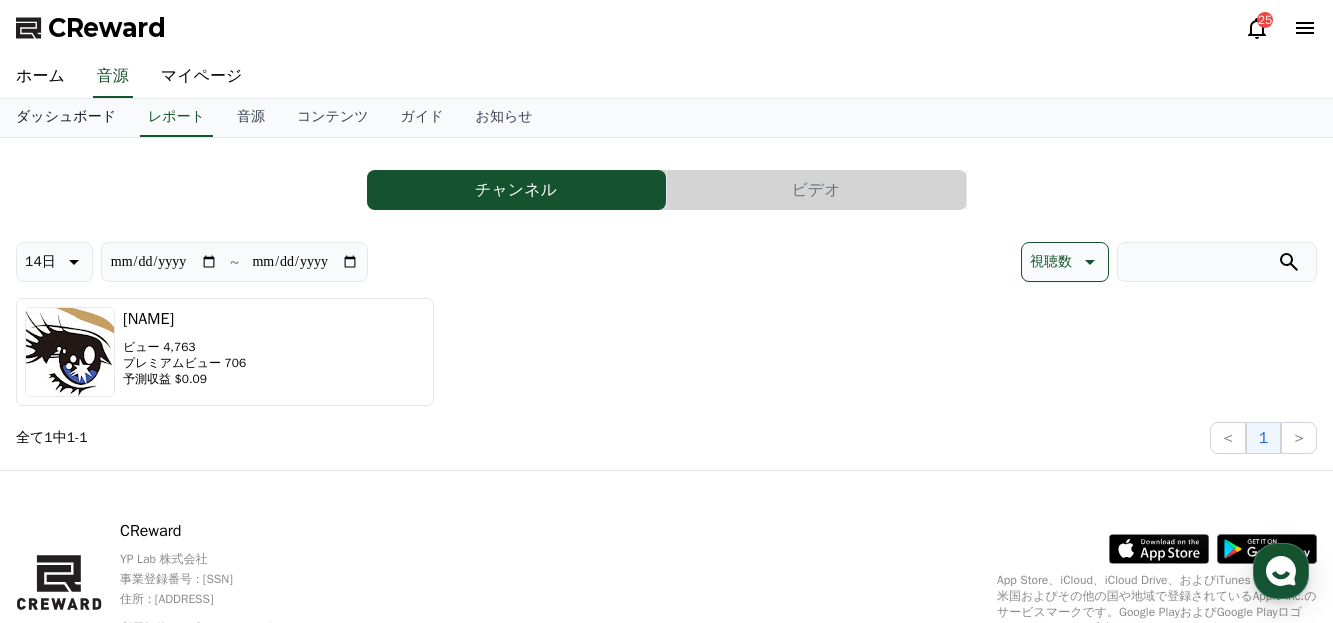 click on "ダッシュボード" at bounding box center (66, 118) 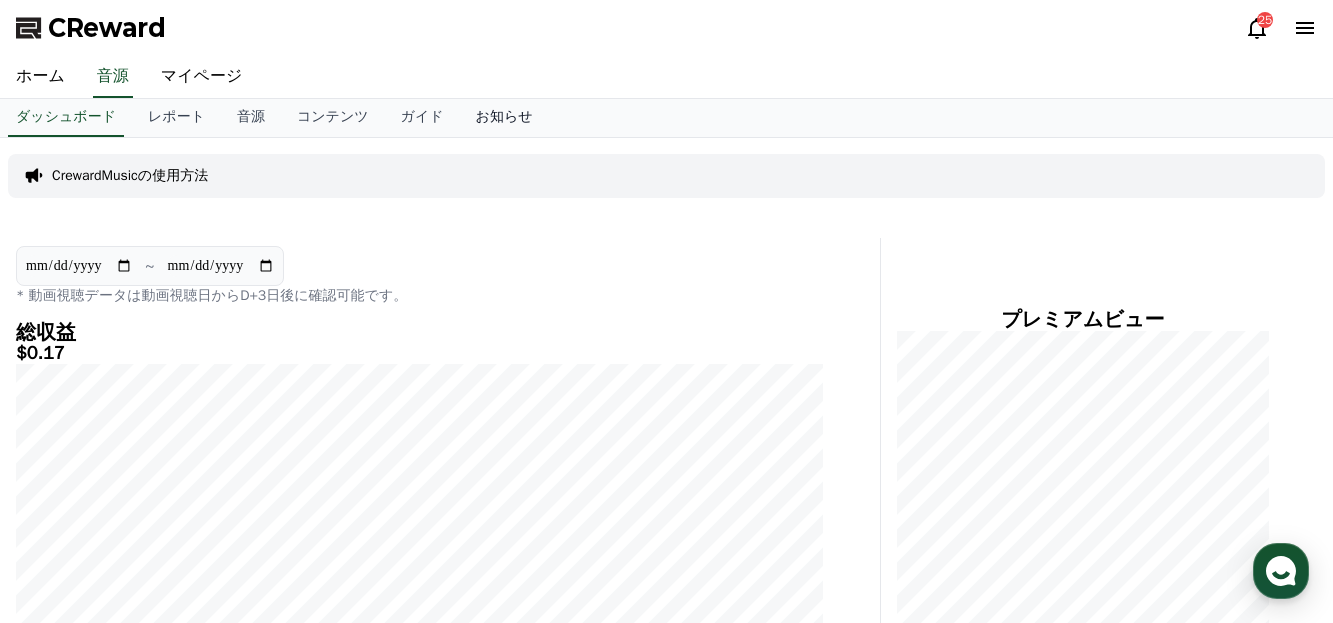 click on "お知らせ" at bounding box center (504, 118) 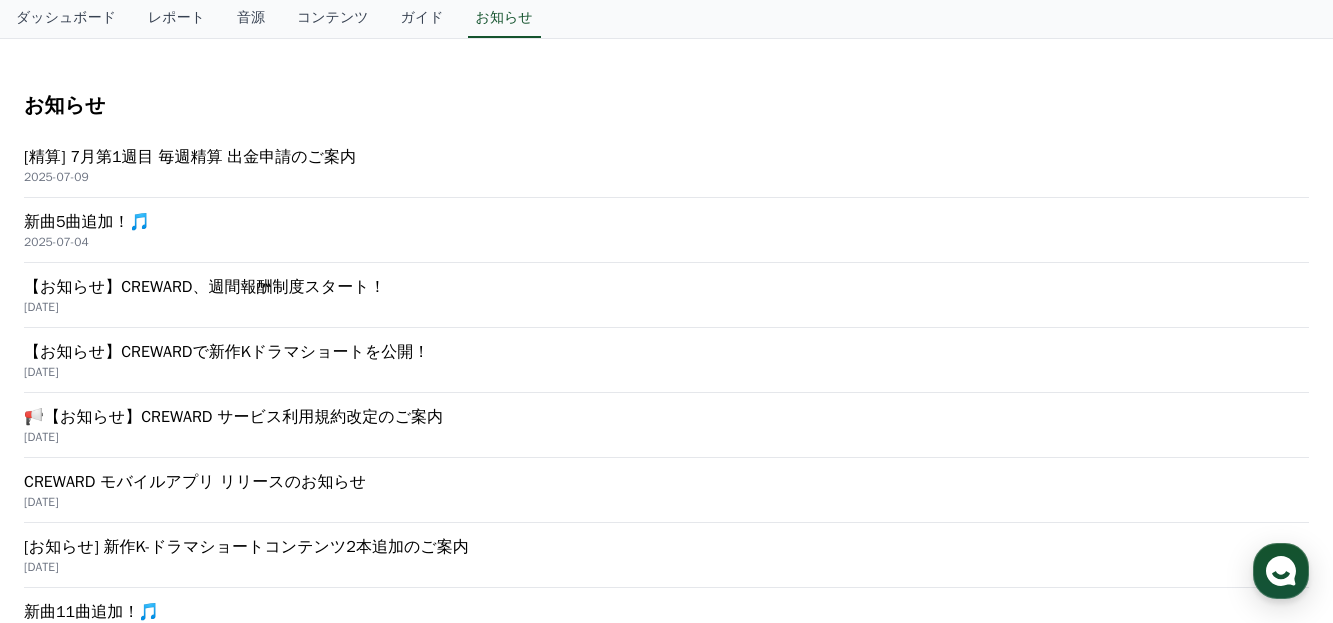 scroll, scrollTop: 0, scrollLeft: 0, axis: both 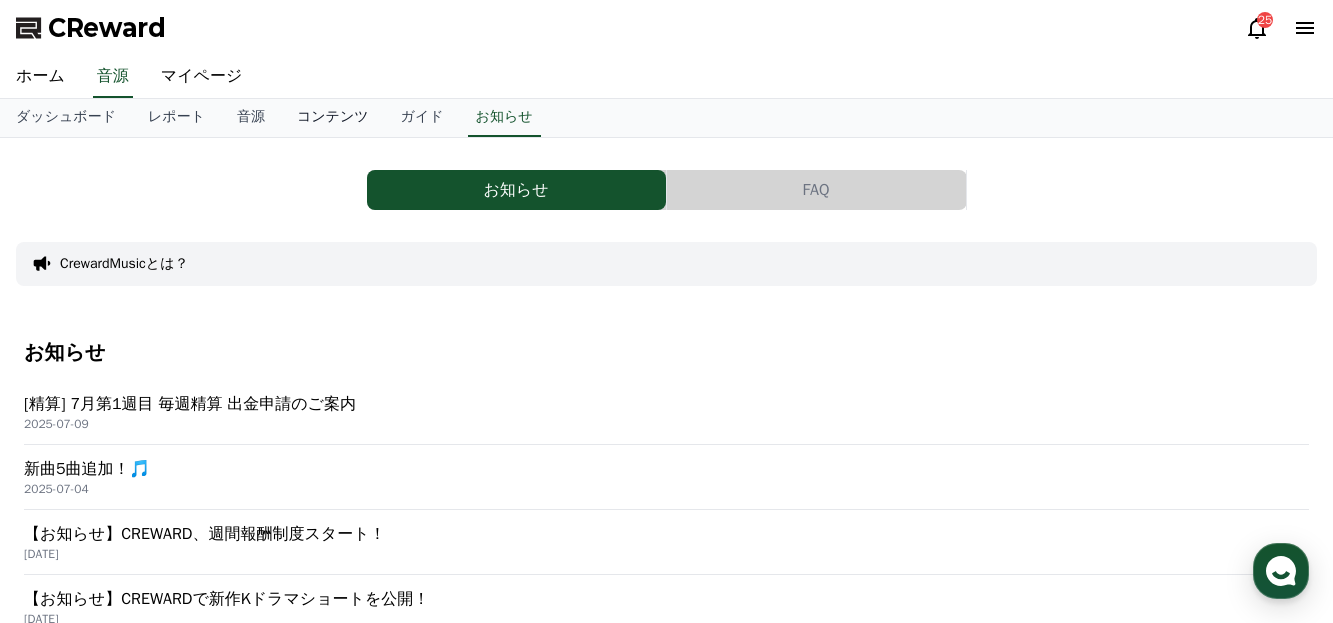 click on "コンテンツ" at bounding box center [333, 118] 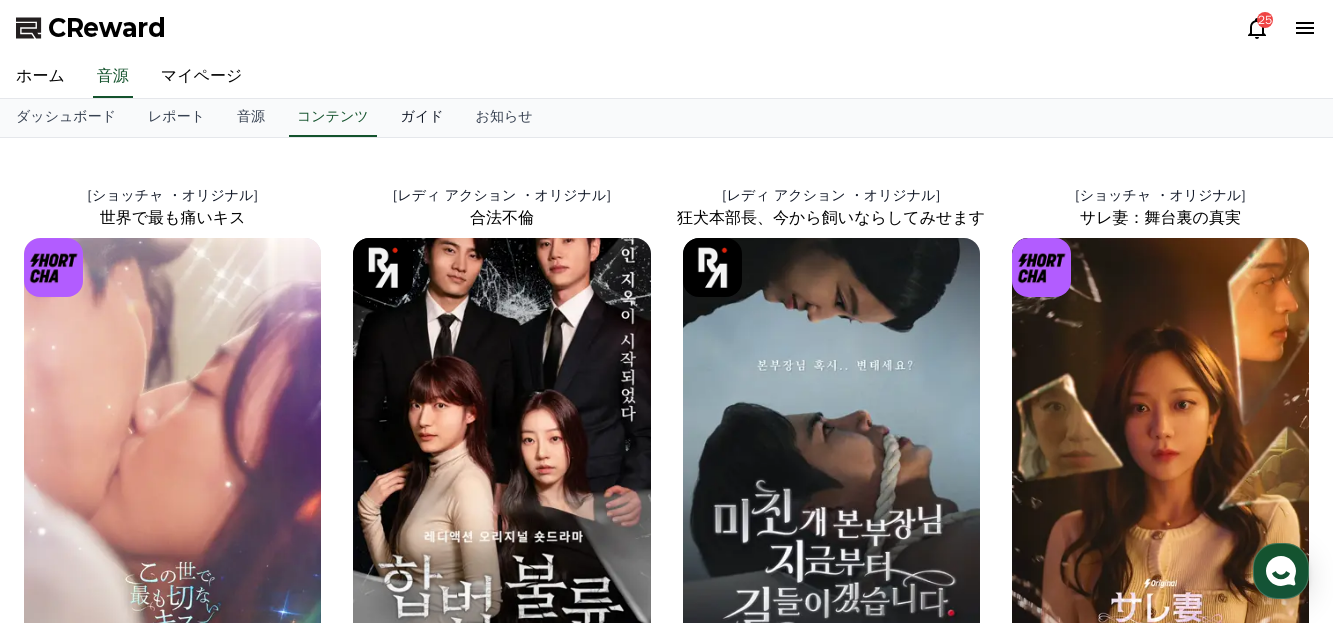 click on "ガイド" at bounding box center [422, 118] 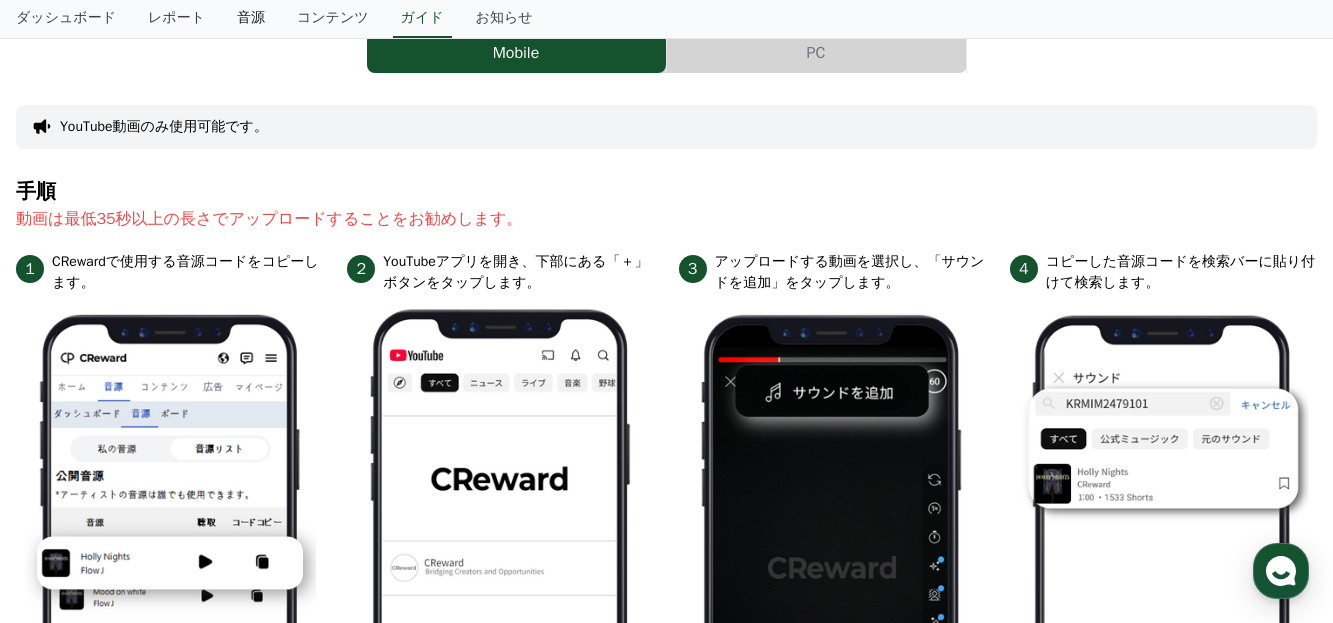 scroll, scrollTop: 136, scrollLeft: 0, axis: vertical 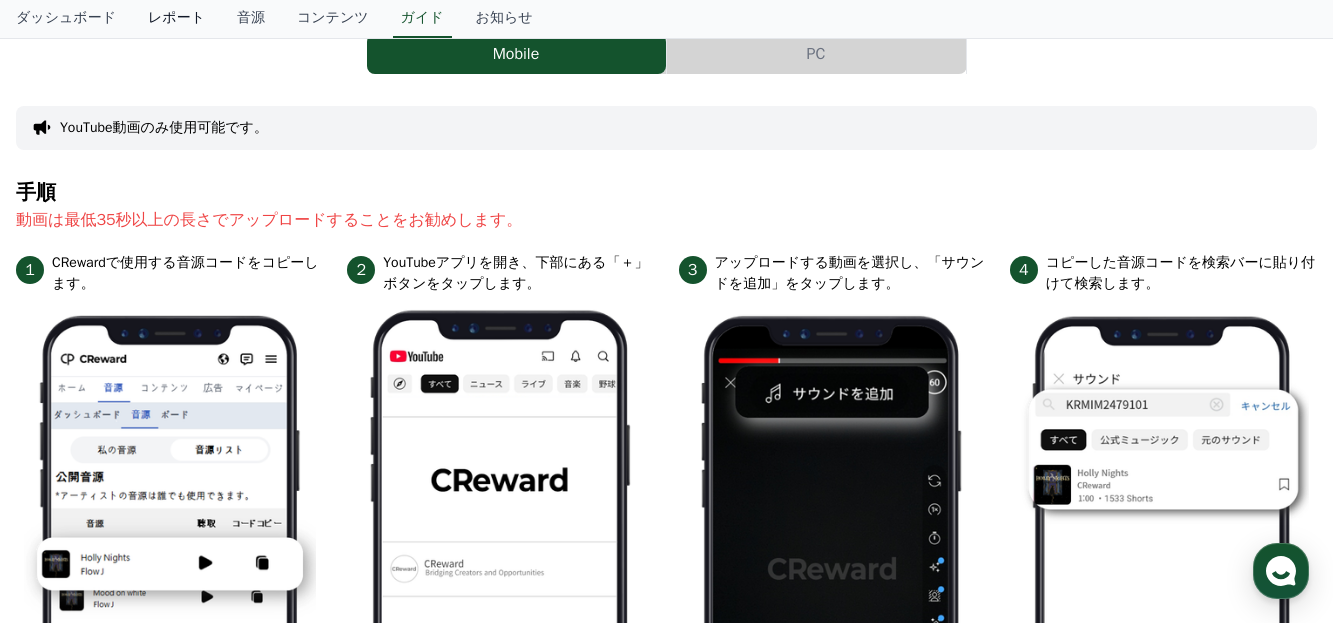 click on "レポート" at bounding box center [176, 19] 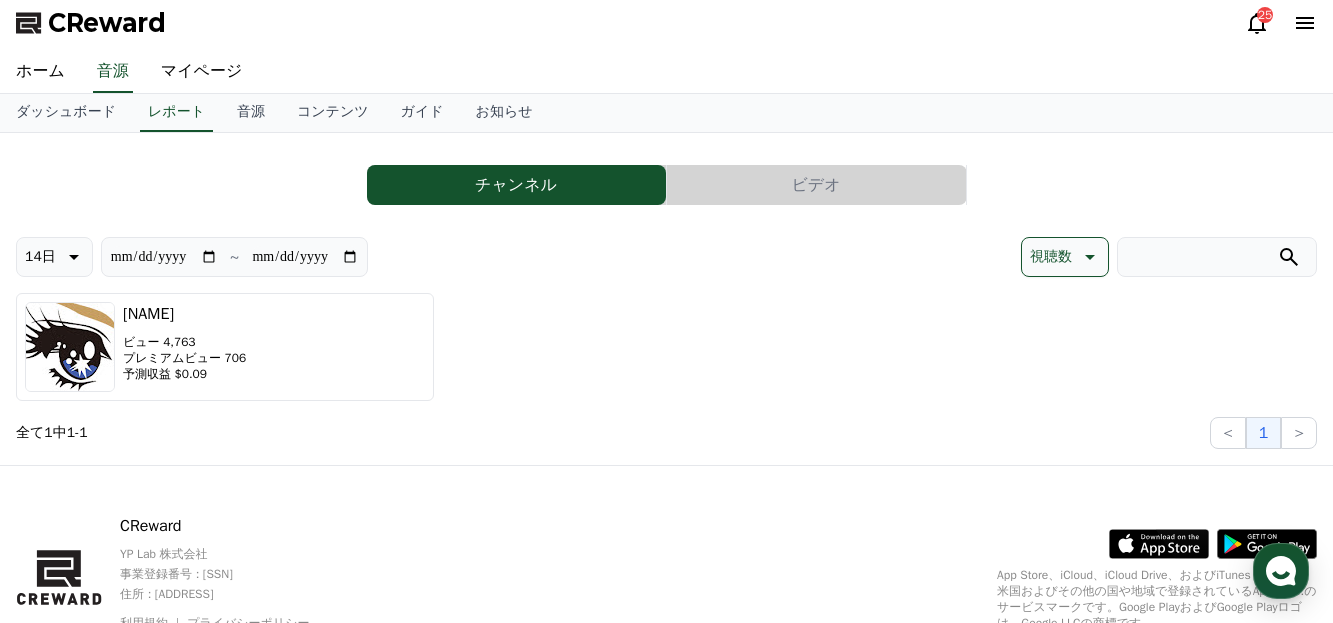 scroll, scrollTop: 0, scrollLeft: 0, axis: both 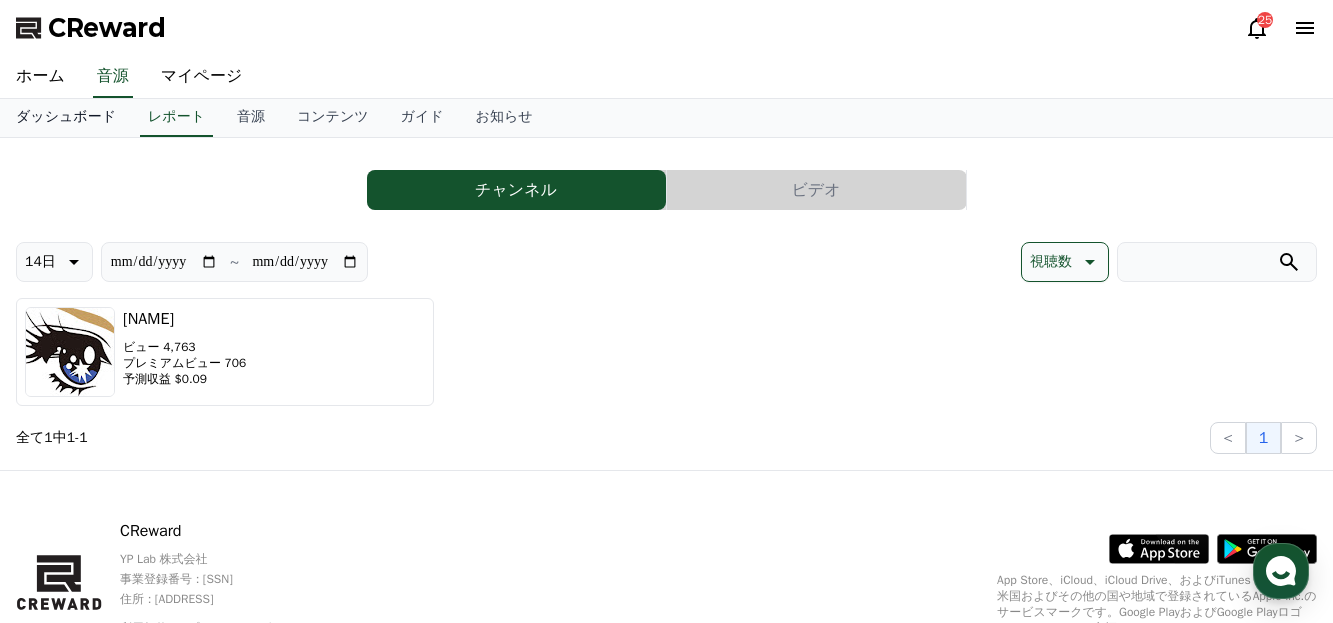 click on "ダッシュボード" at bounding box center (66, 118) 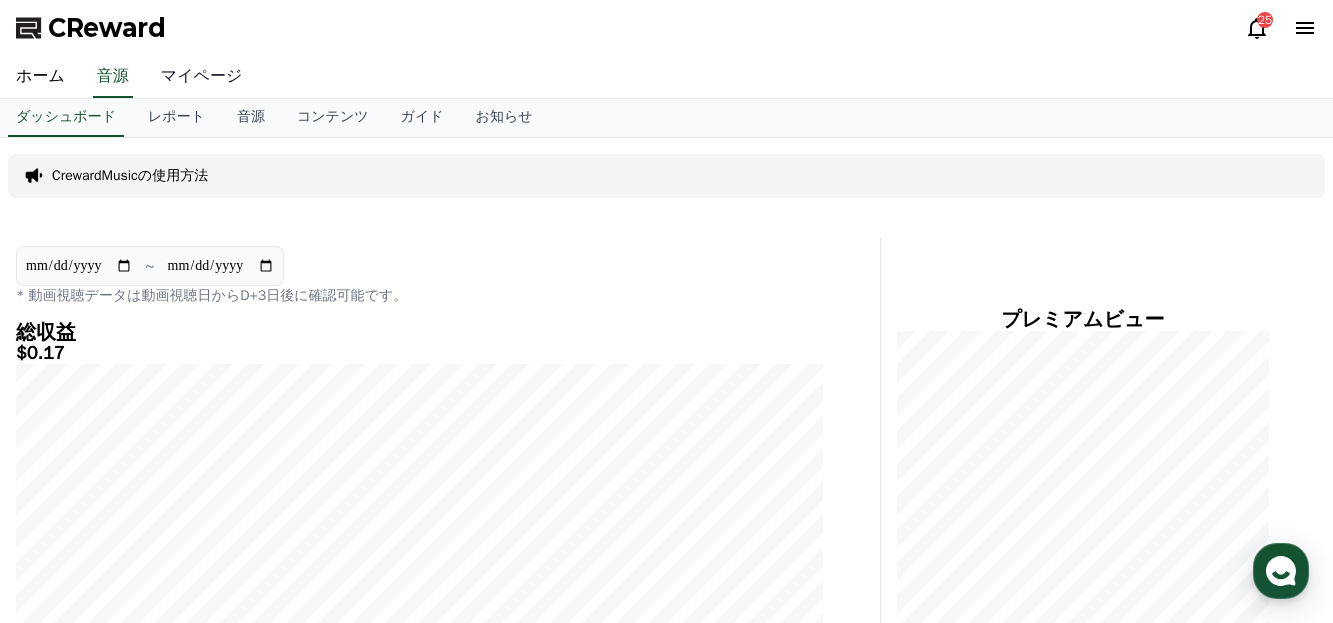 click on "マイページ" at bounding box center [202, 77] 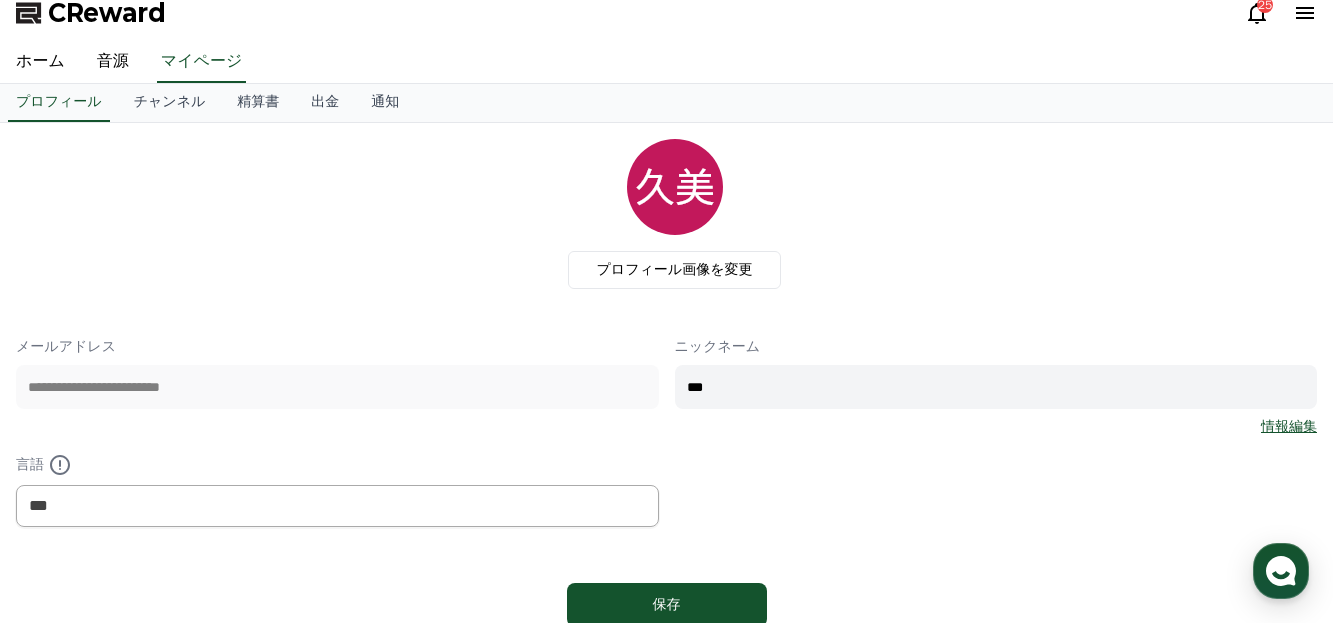 scroll, scrollTop: 0, scrollLeft: 0, axis: both 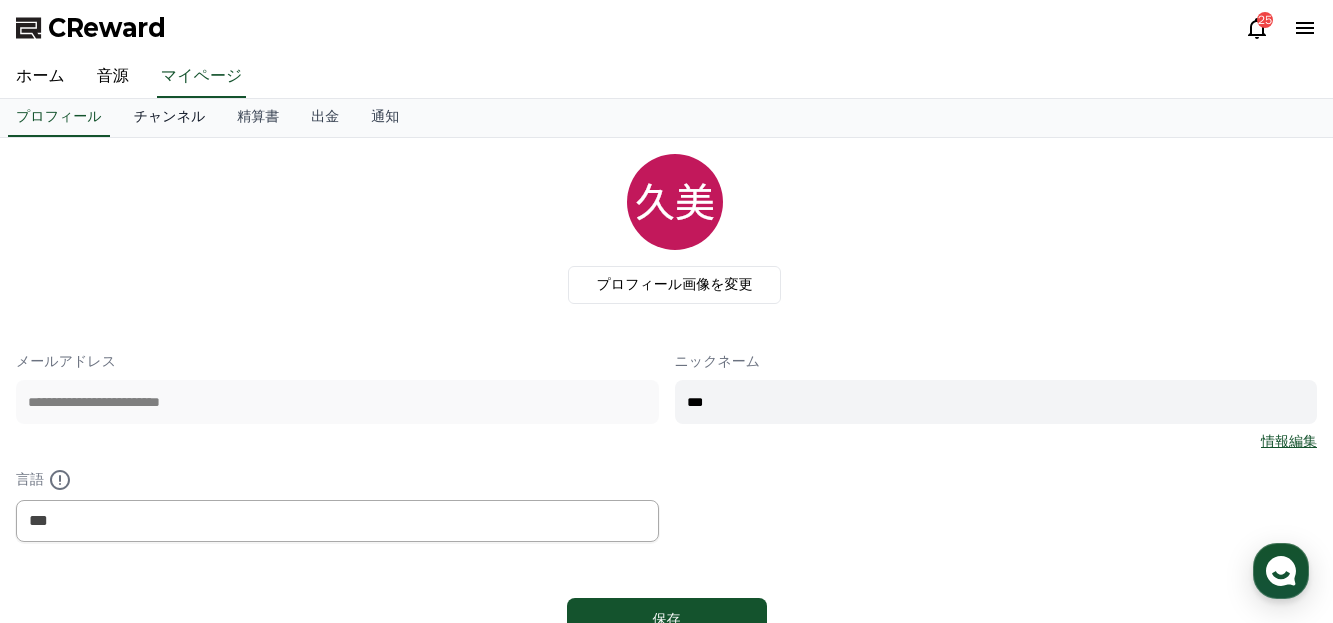 click on "チャンネル" at bounding box center [170, 118] 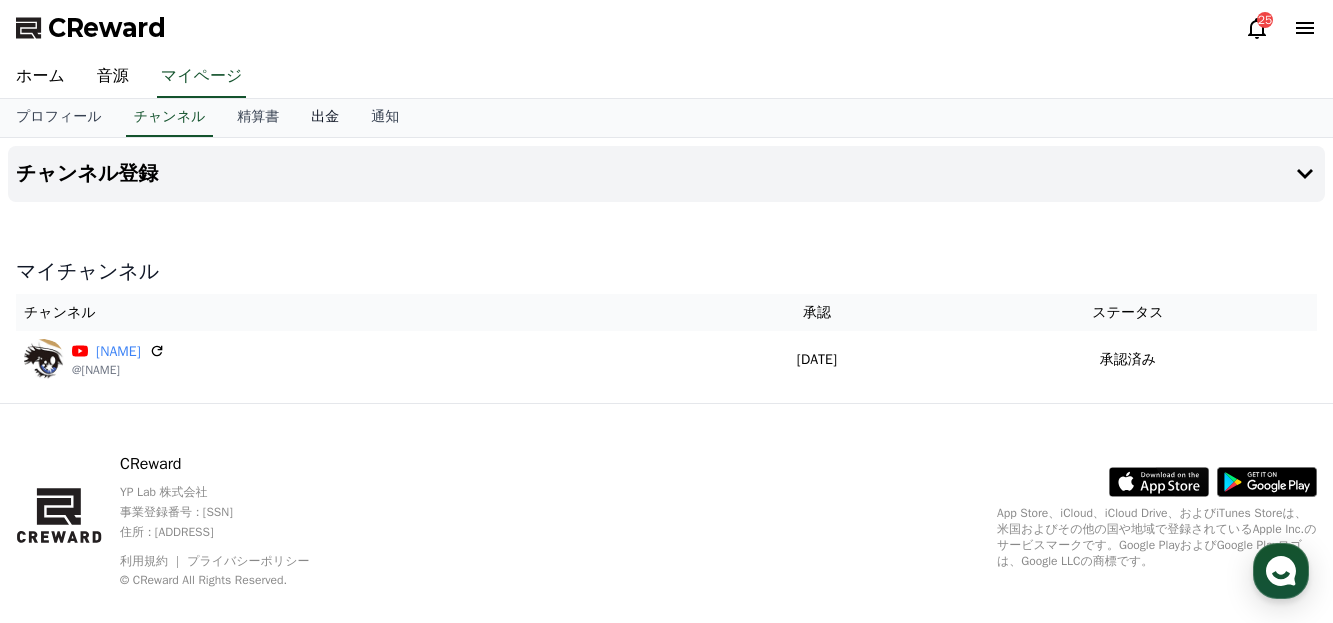 click on "出金" at bounding box center (325, 118) 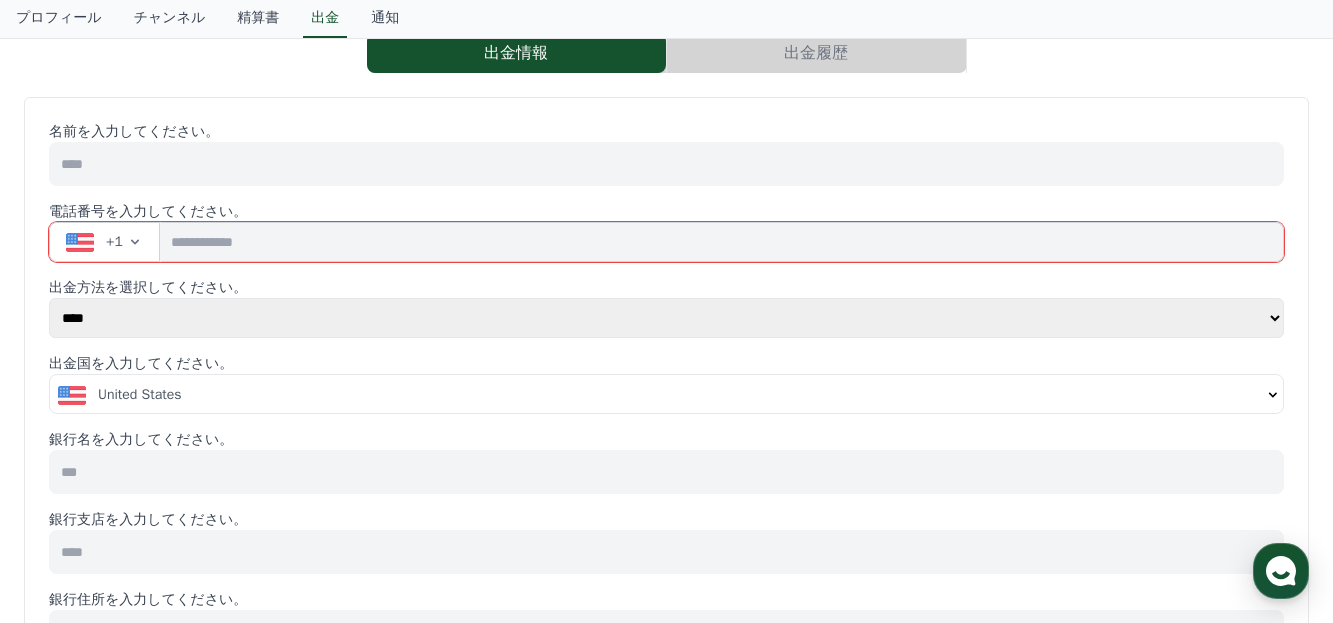 scroll, scrollTop: 0, scrollLeft: 0, axis: both 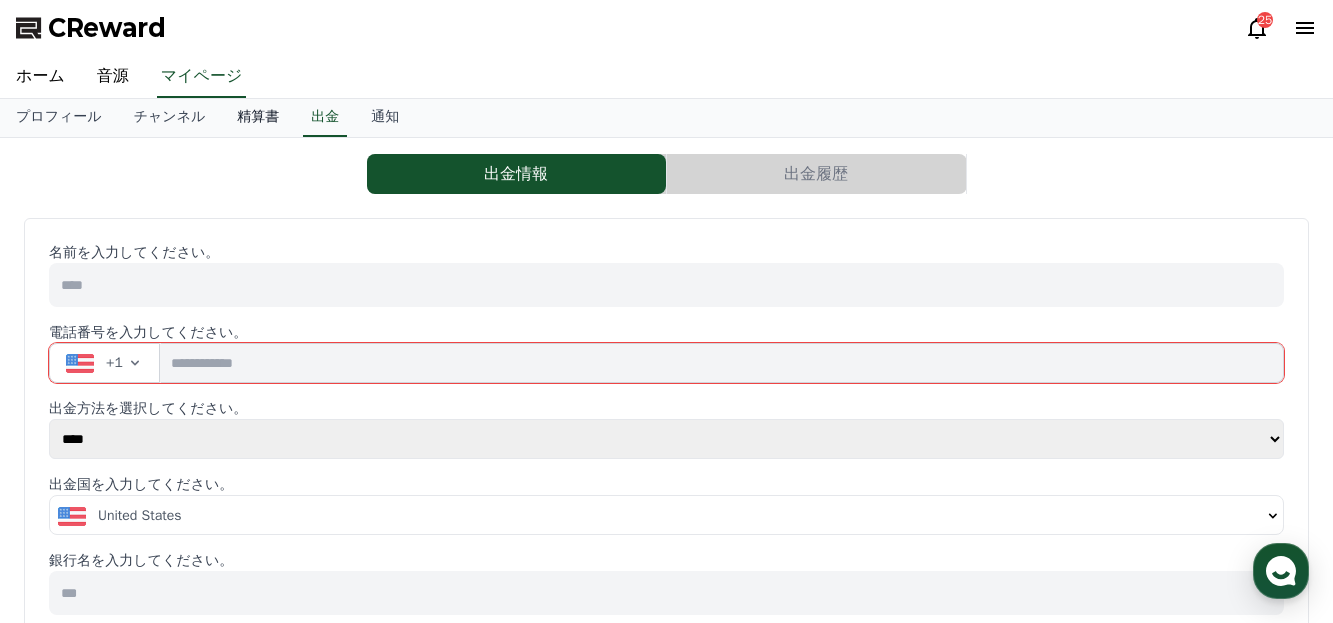 click on "精算書" at bounding box center (258, 118) 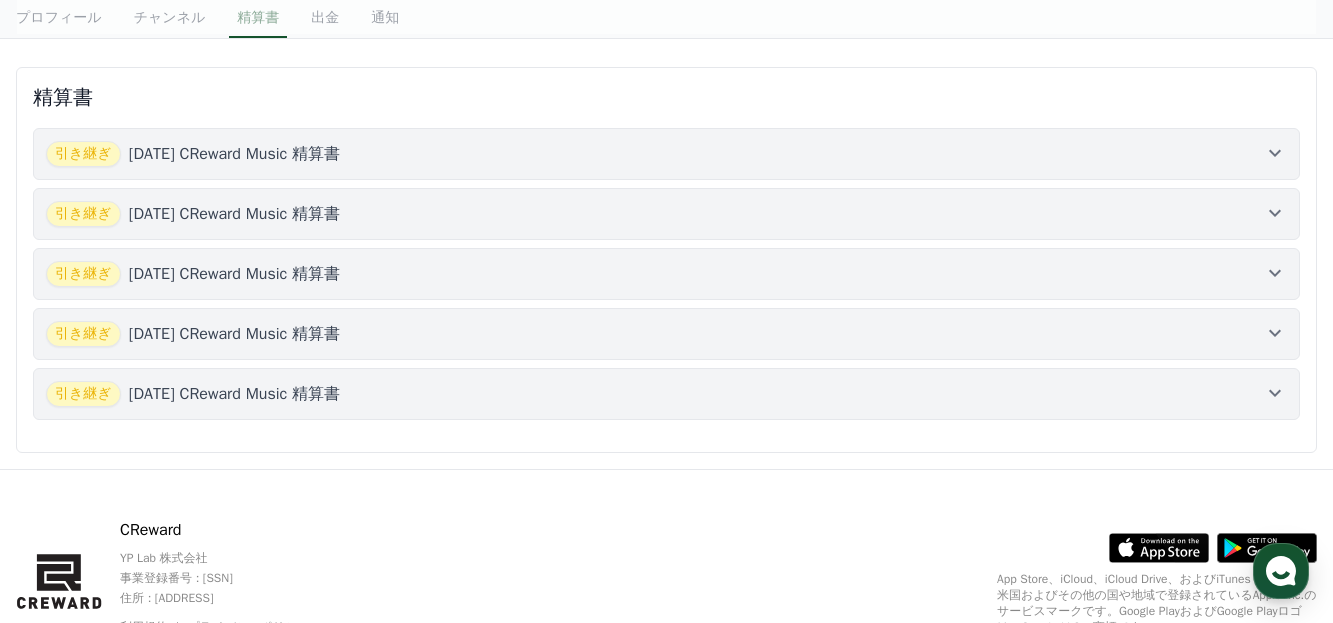 scroll, scrollTop: 500, scrollLeft: 0, axis: vertical 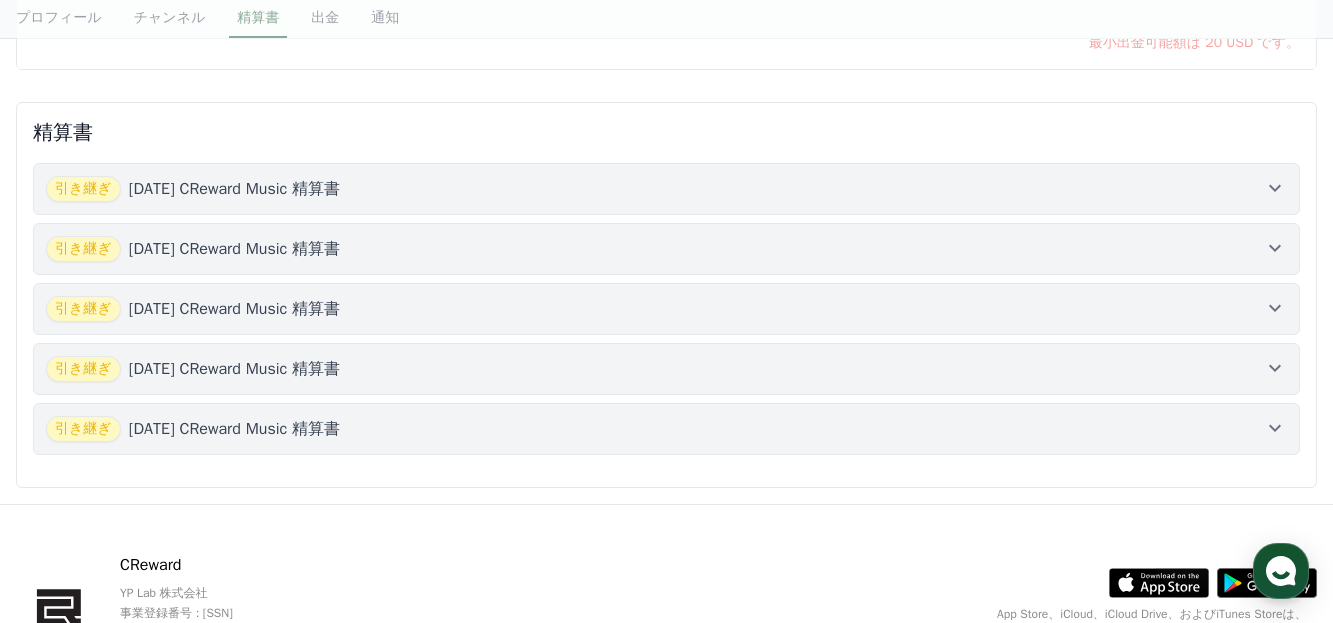 click on "[DATE] CReward Music 精算書" at bounding box center (234, 189) 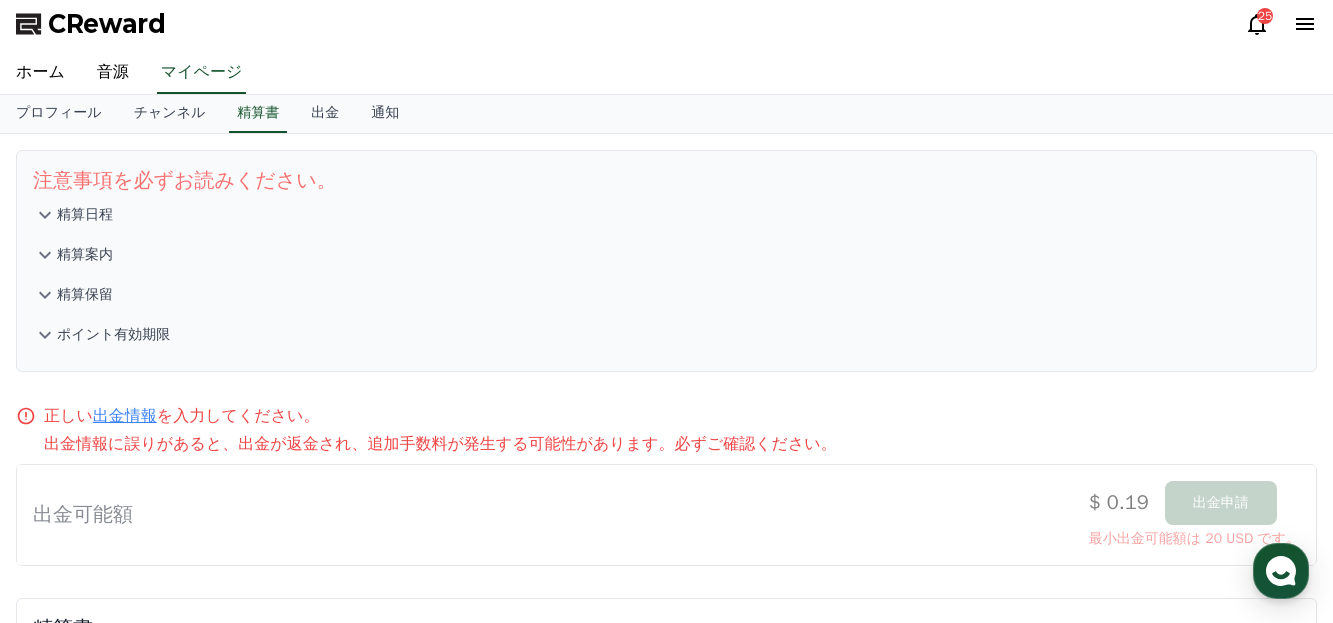 scroll, scrollTop: 0, scrollLeft: 0, axis: both 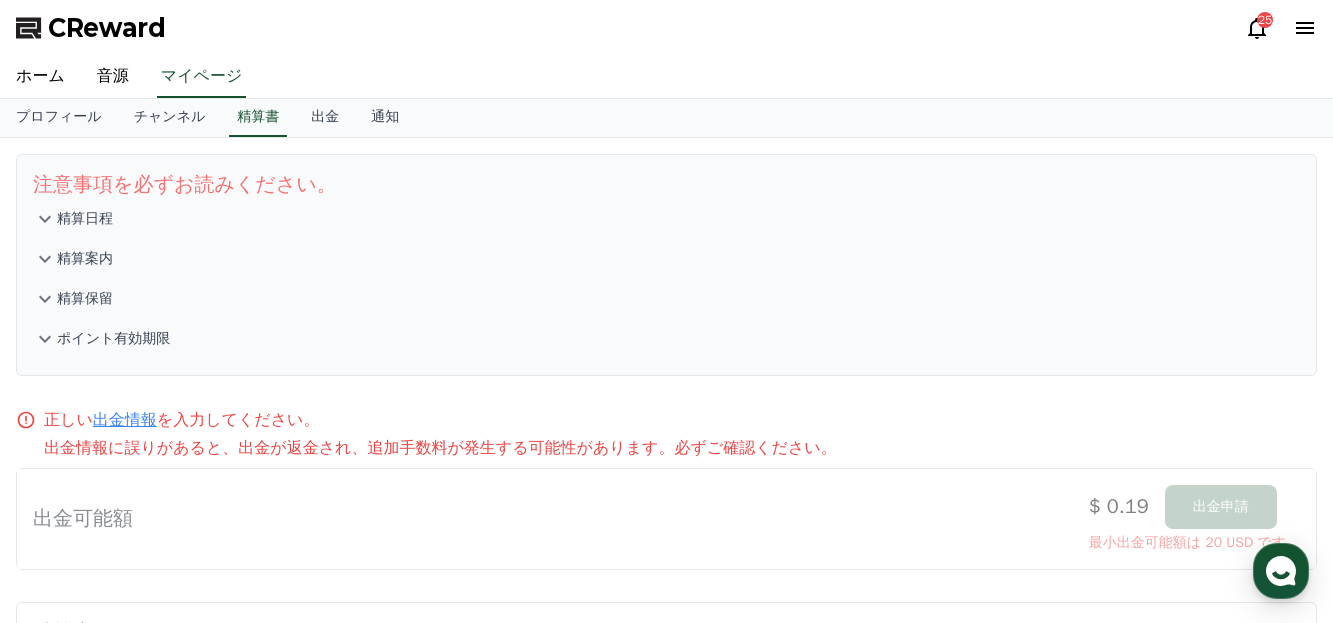 click on "ポイント有効期限" at bounding box center [113, 339] 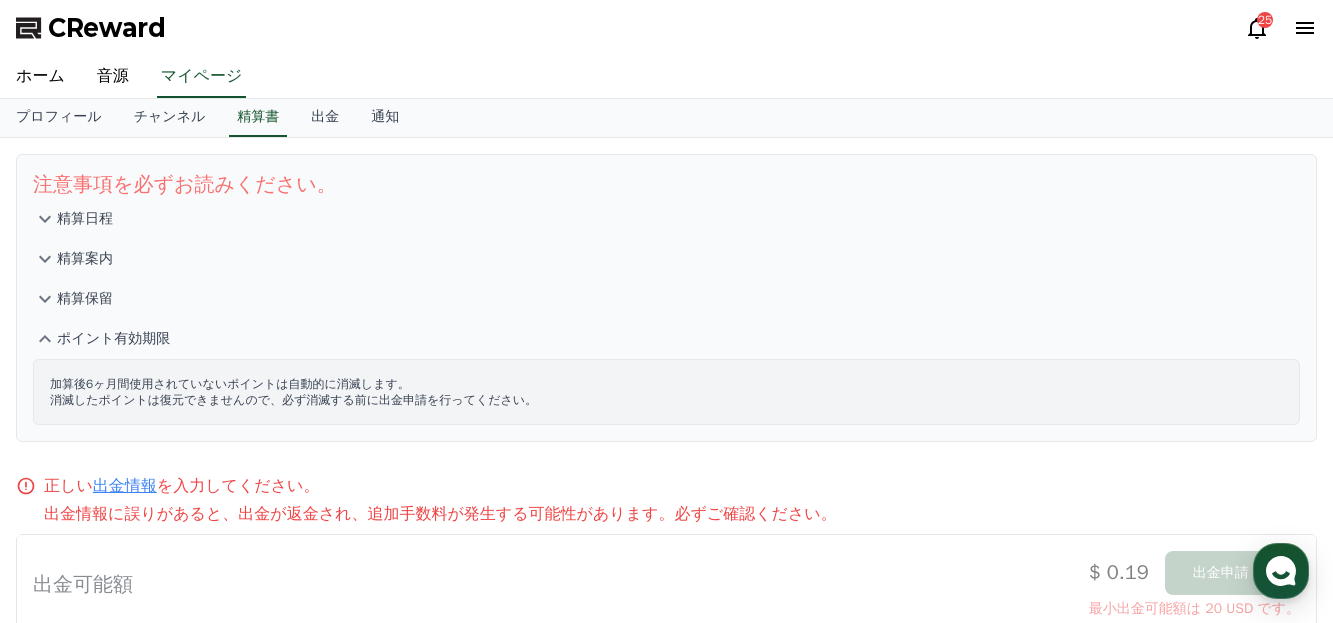 click on "精算案内" at bounding box center [85, 259] 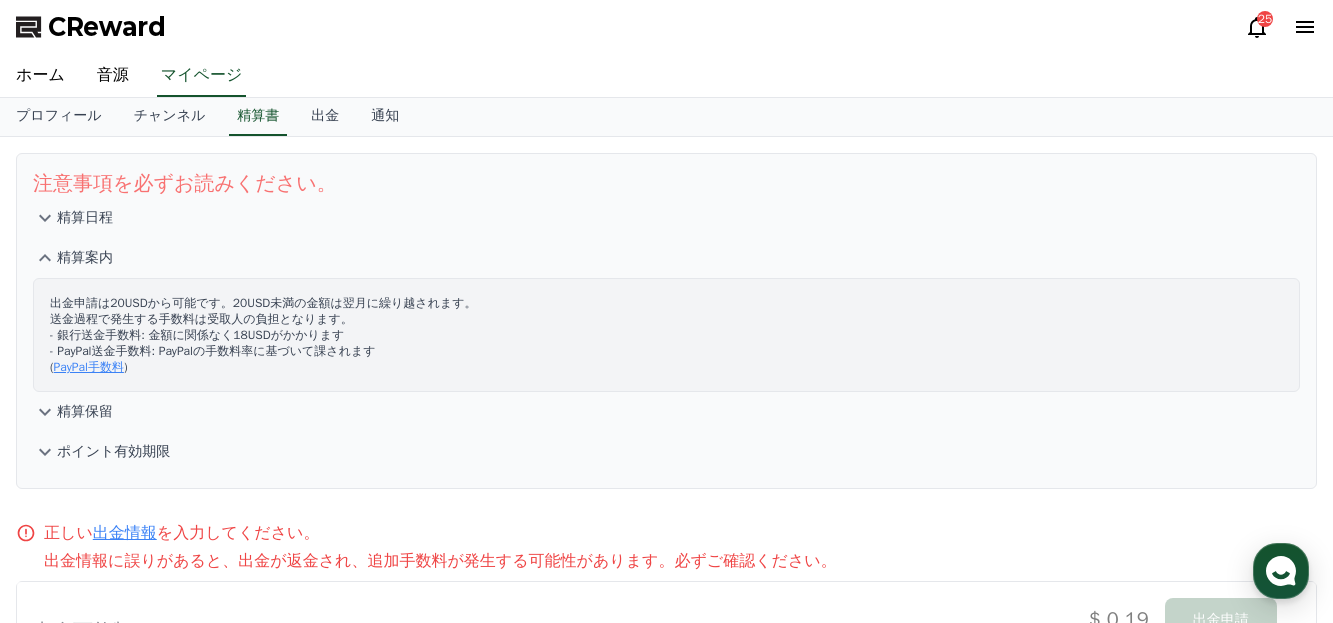 scroll, scrollTop: 0, scrollLeft: 0, axis: both 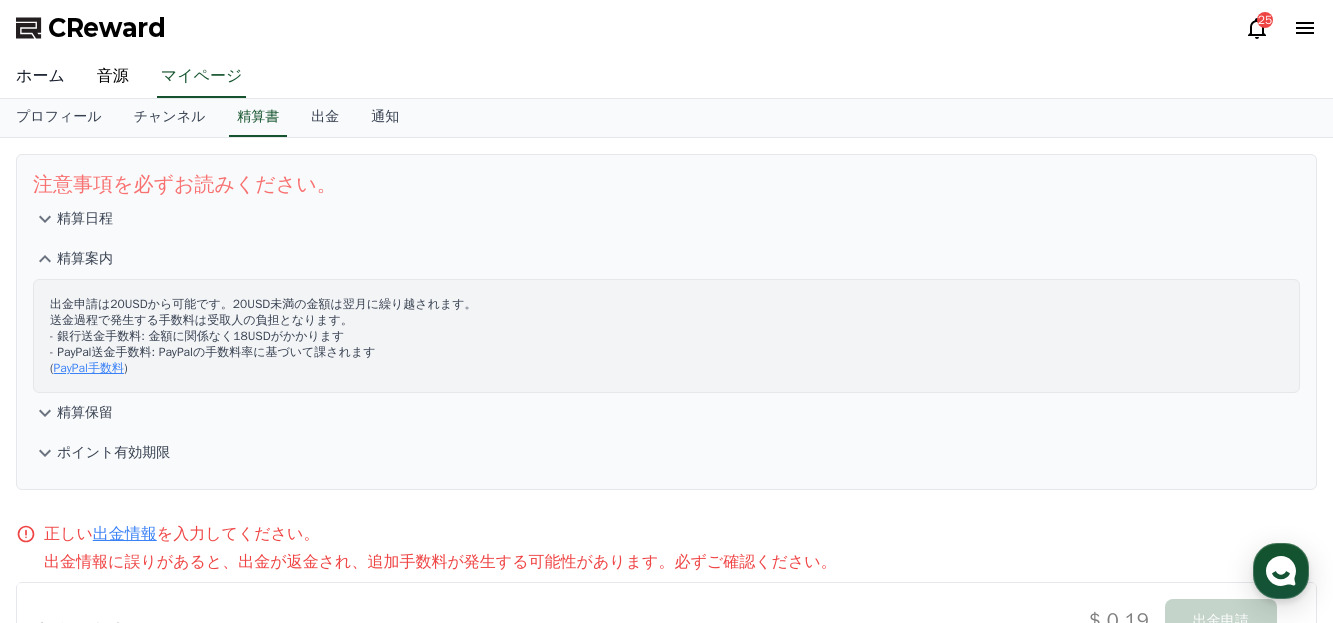 click on "ホーム" at bounding box center (40, 77) 